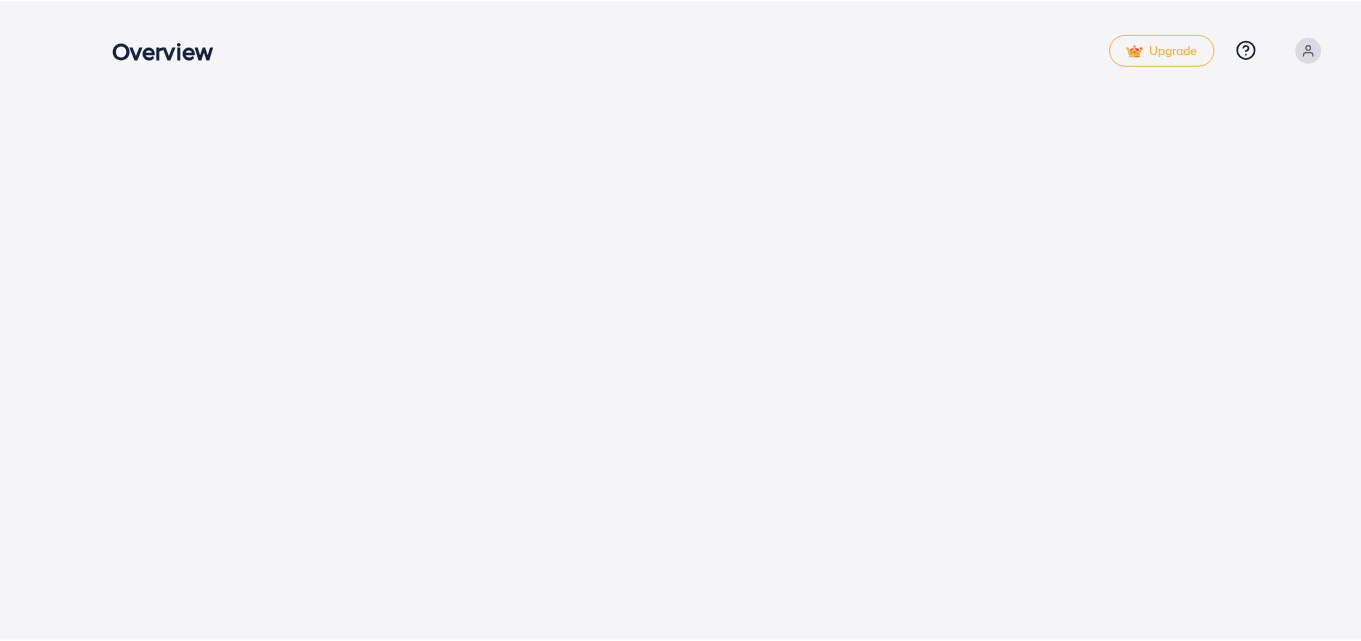 scroll, scrollTop: 0, scrollLeft: 0, axis: both 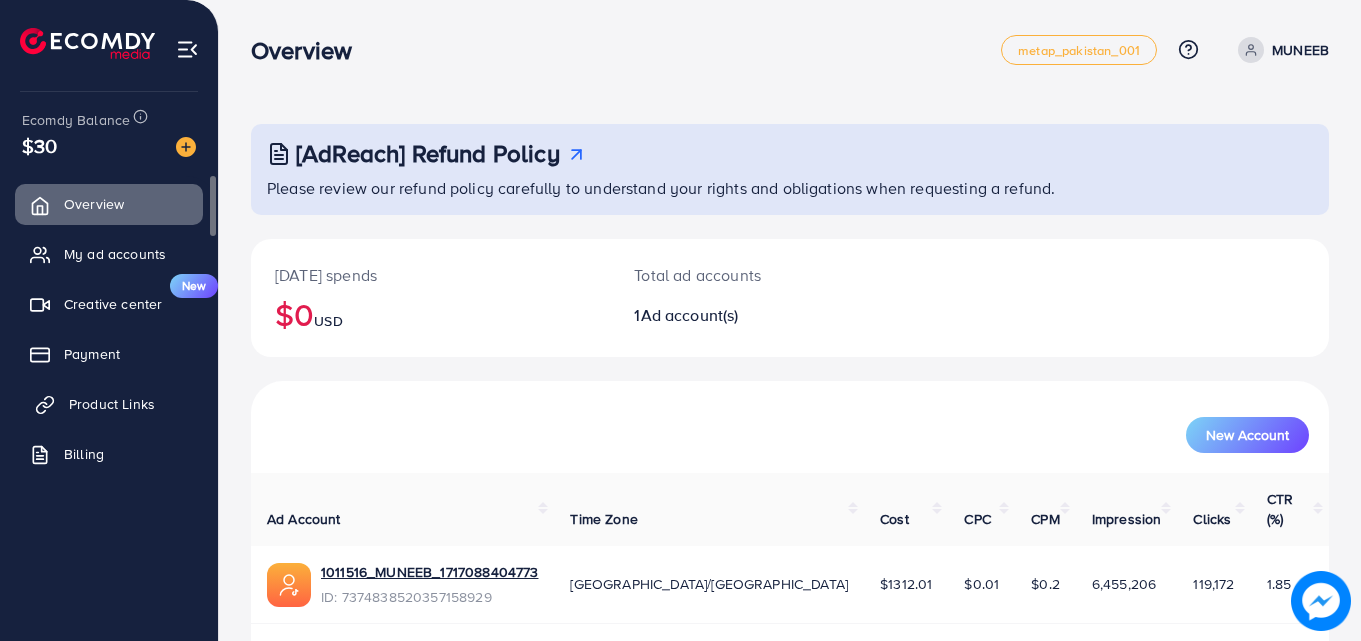 click on "Product Links" at bounding box center [112, 404] 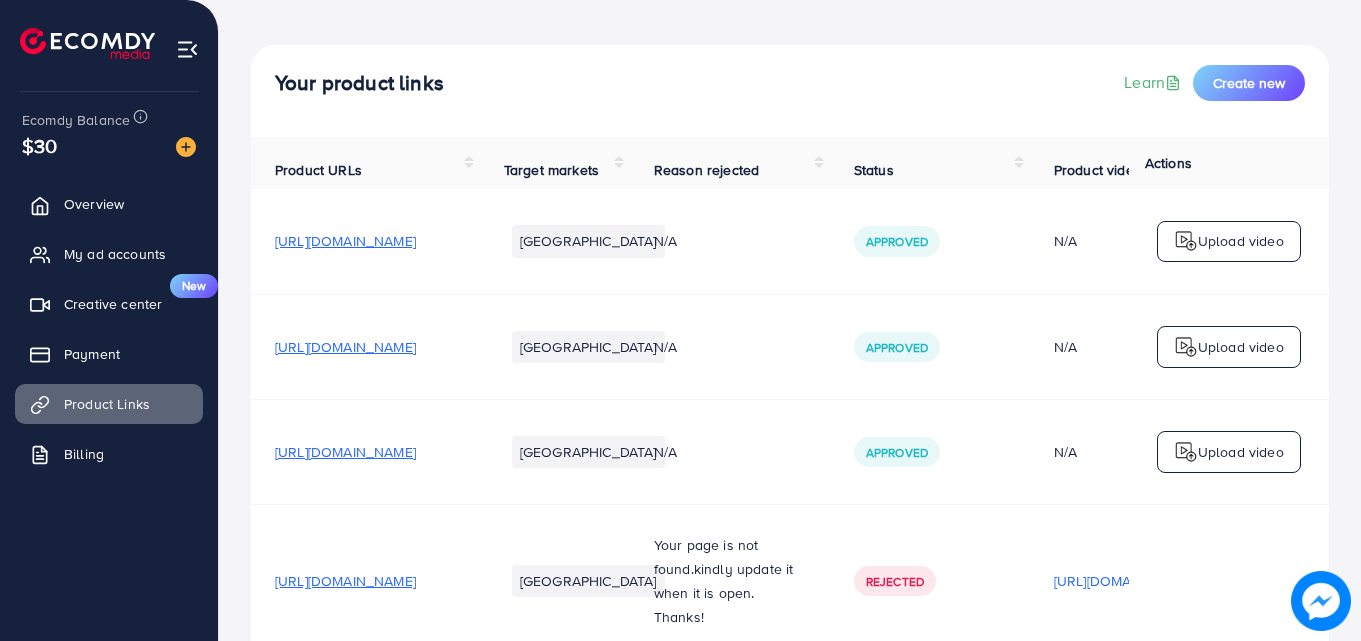 scroll, scrollTop: 0, scrollLeft: 0, axis: both 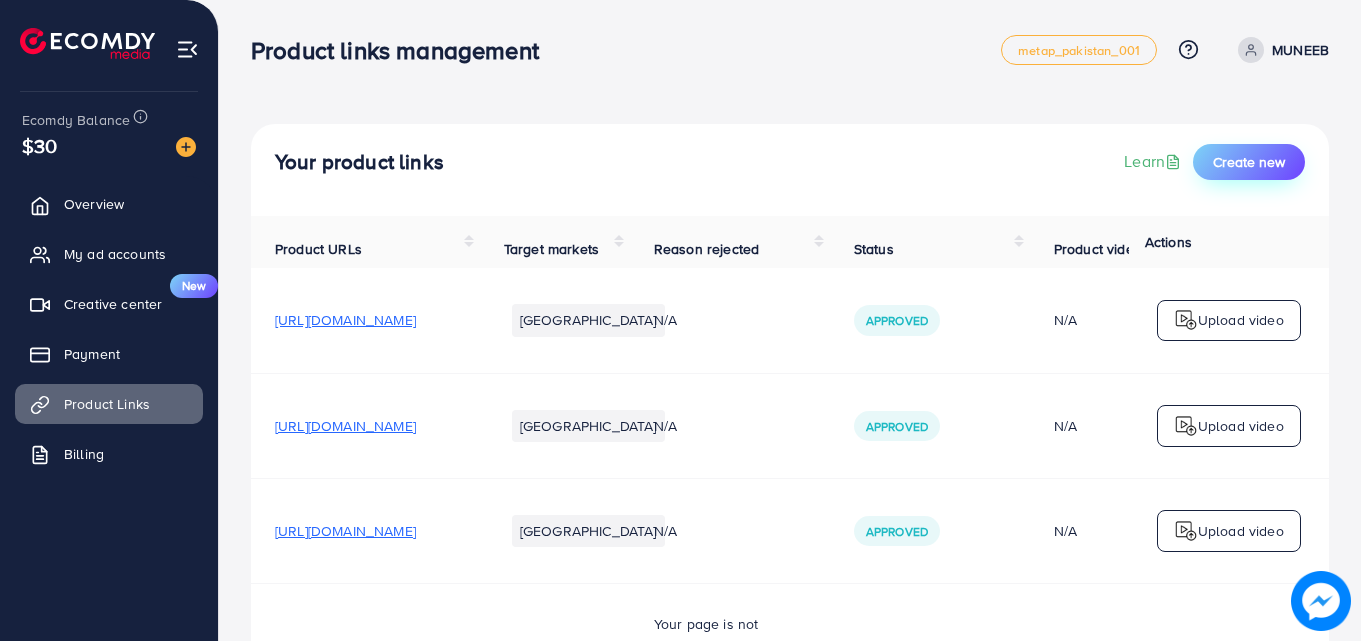 click on "Create new" at bounding box center [1249, 162] 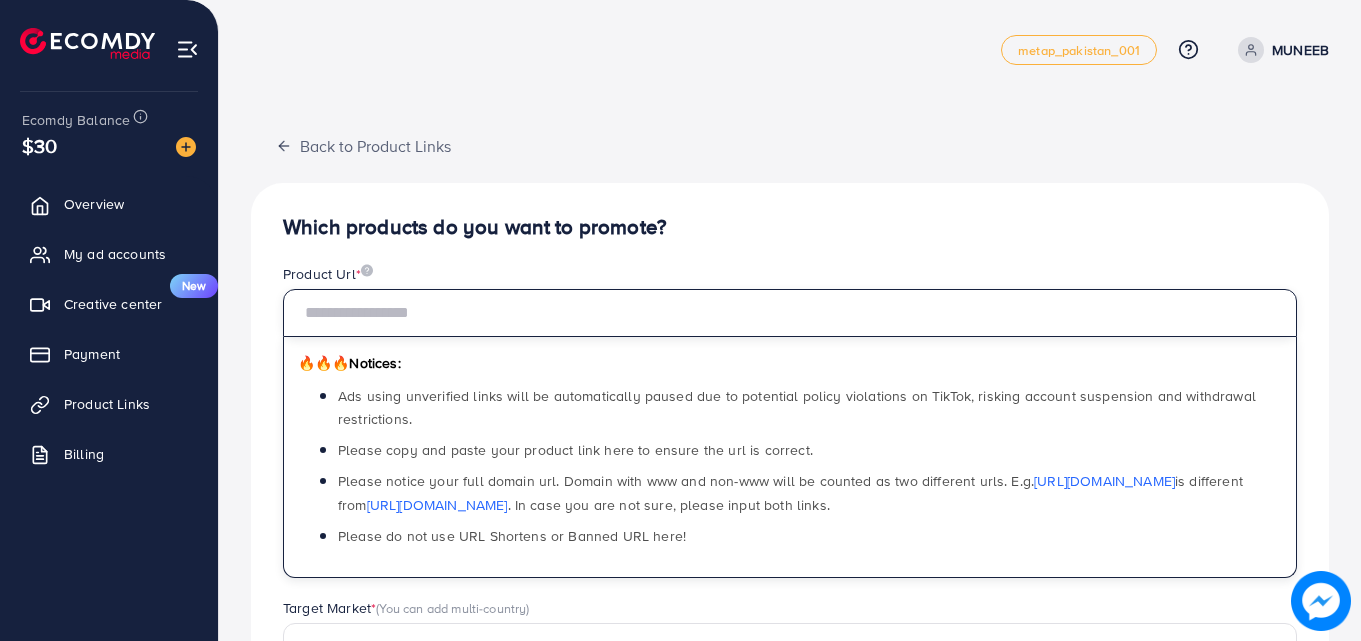 click at bounding box center (790, 313) 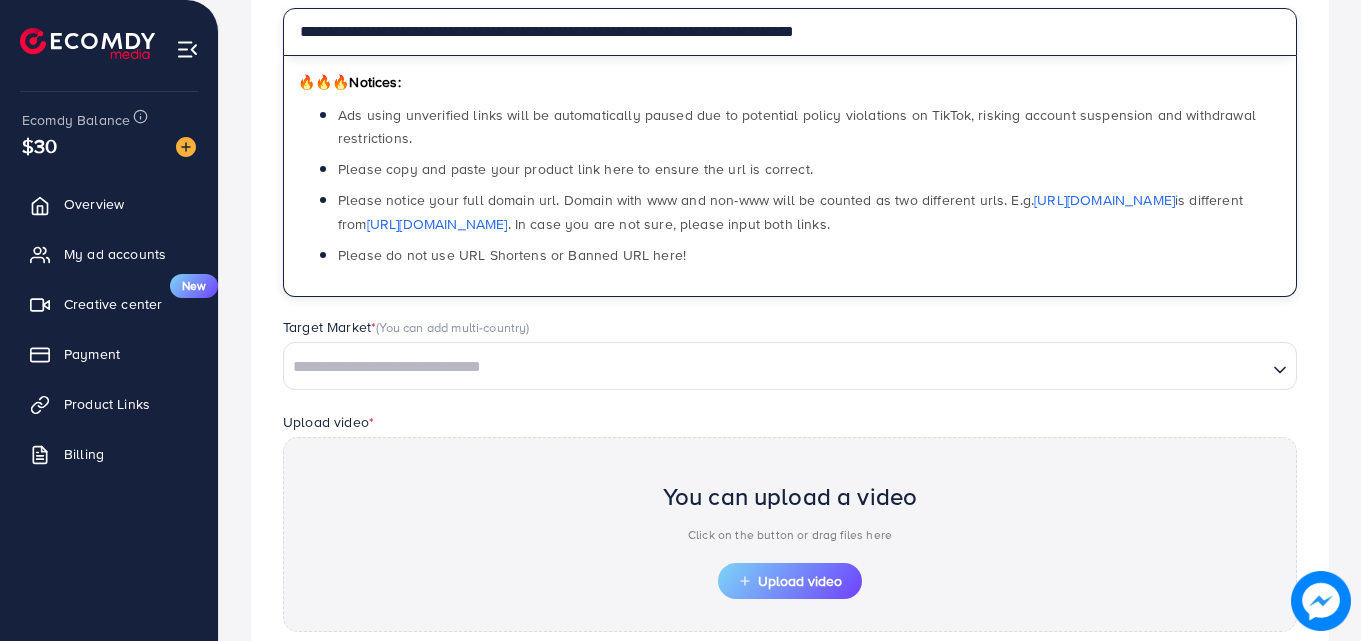 scroll, scrollTop: 318, scrollLeft: 0, axis: vertical 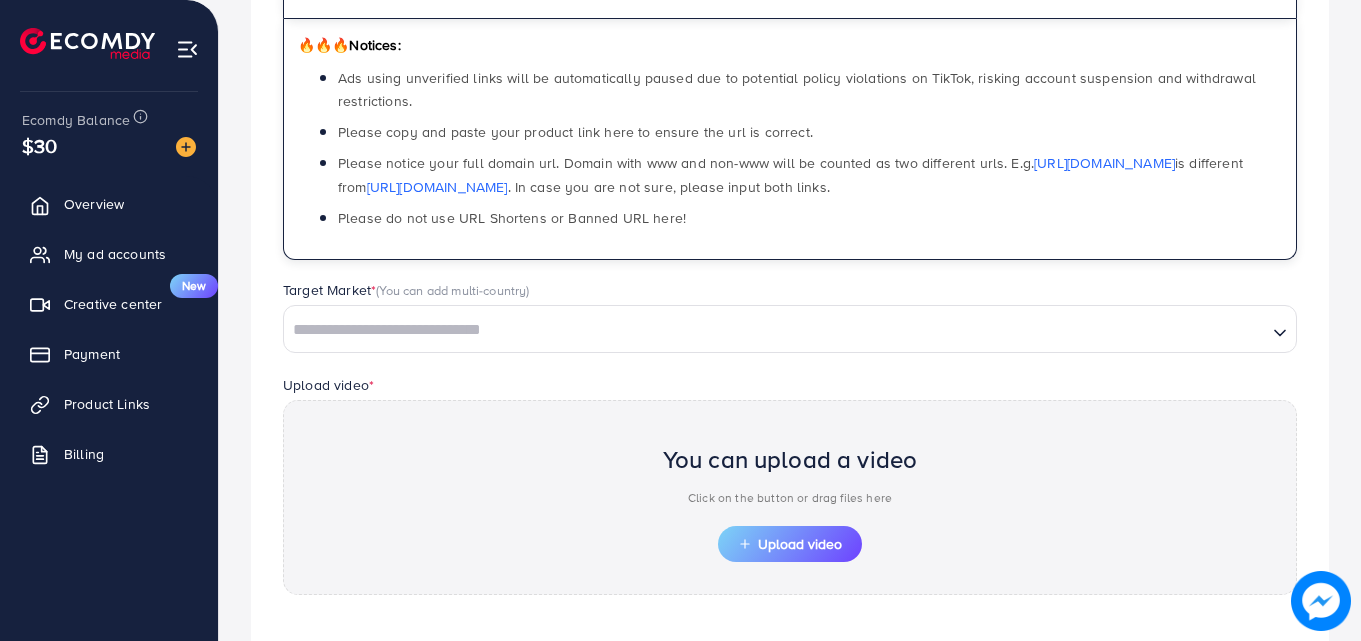 type on "**********" 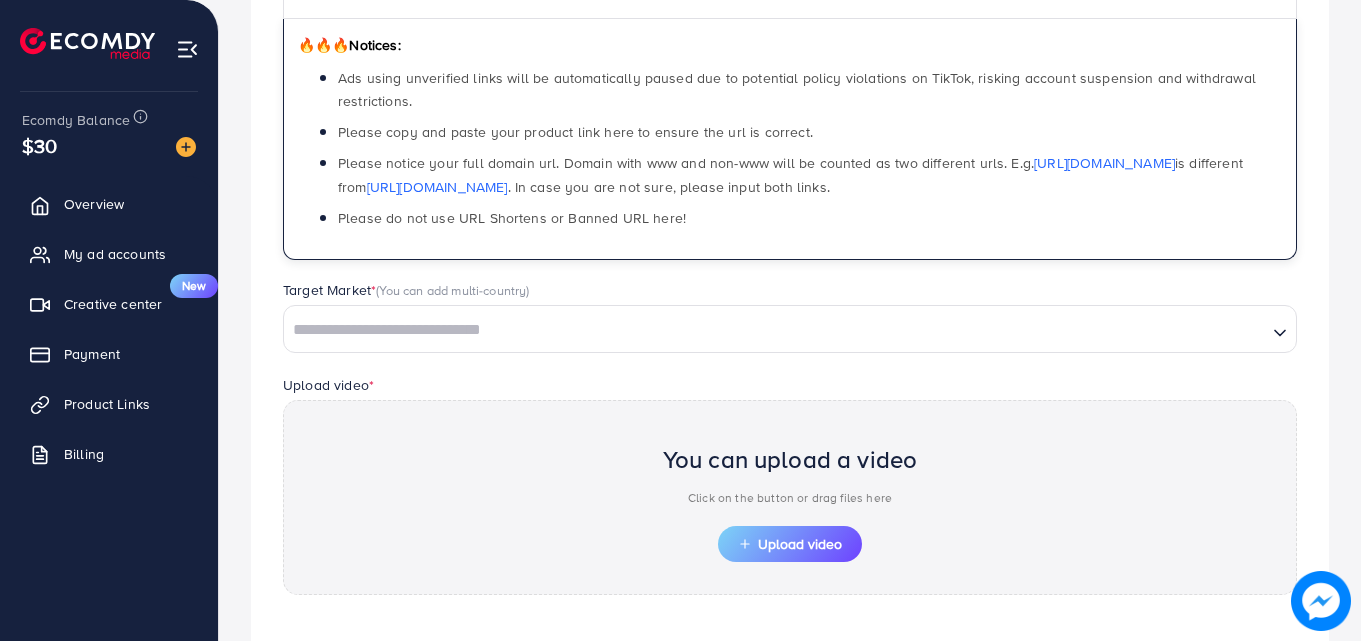 click at bounding box center [775, 330] 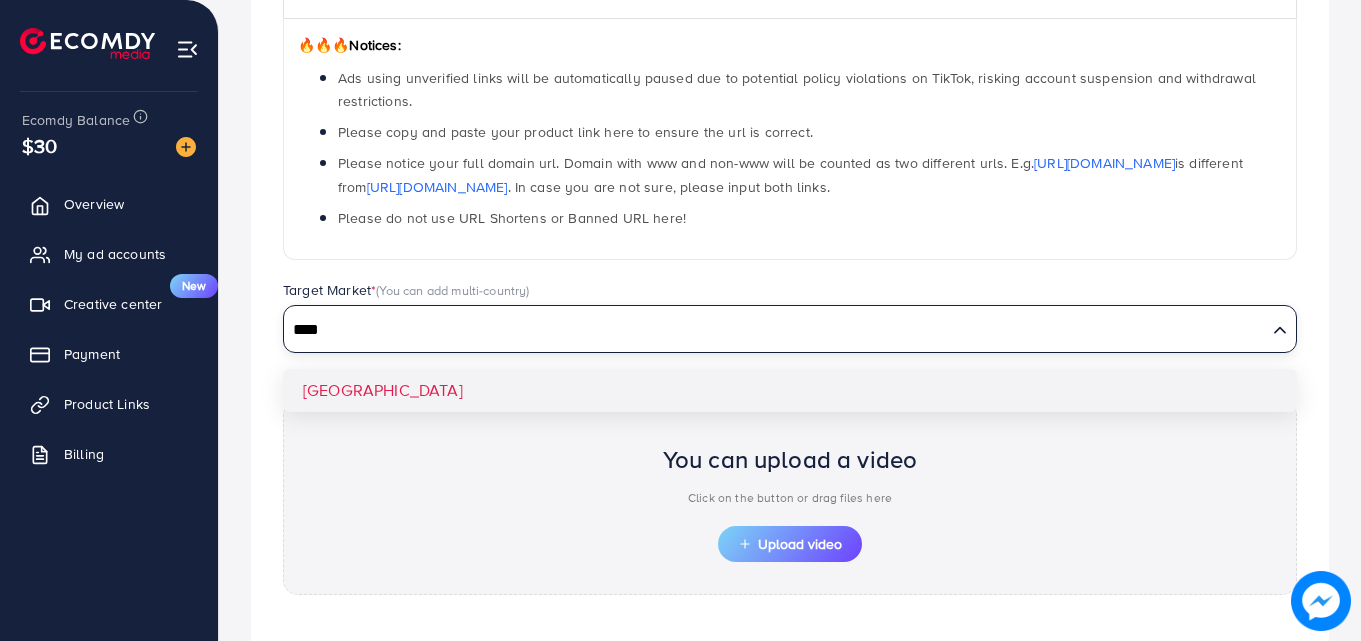 type on "****" 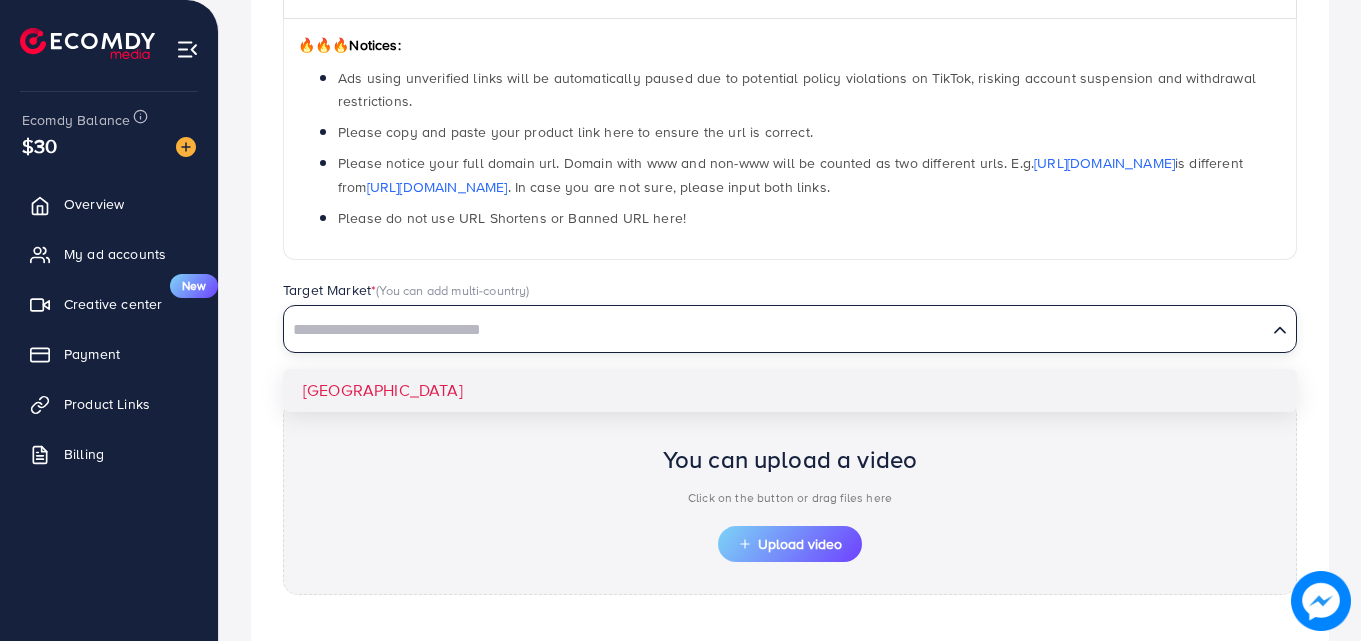 click on "**********" at bounding box center [790, 320] 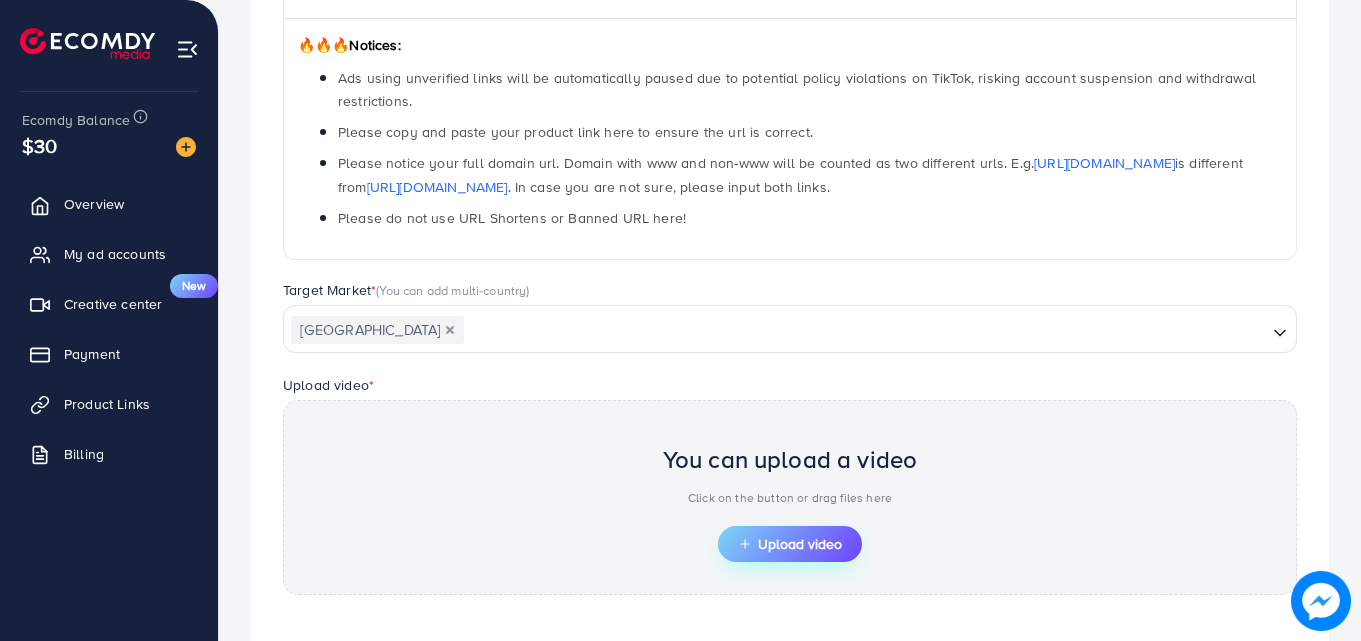 click on "Upload video" at bounding box center (790, 544) 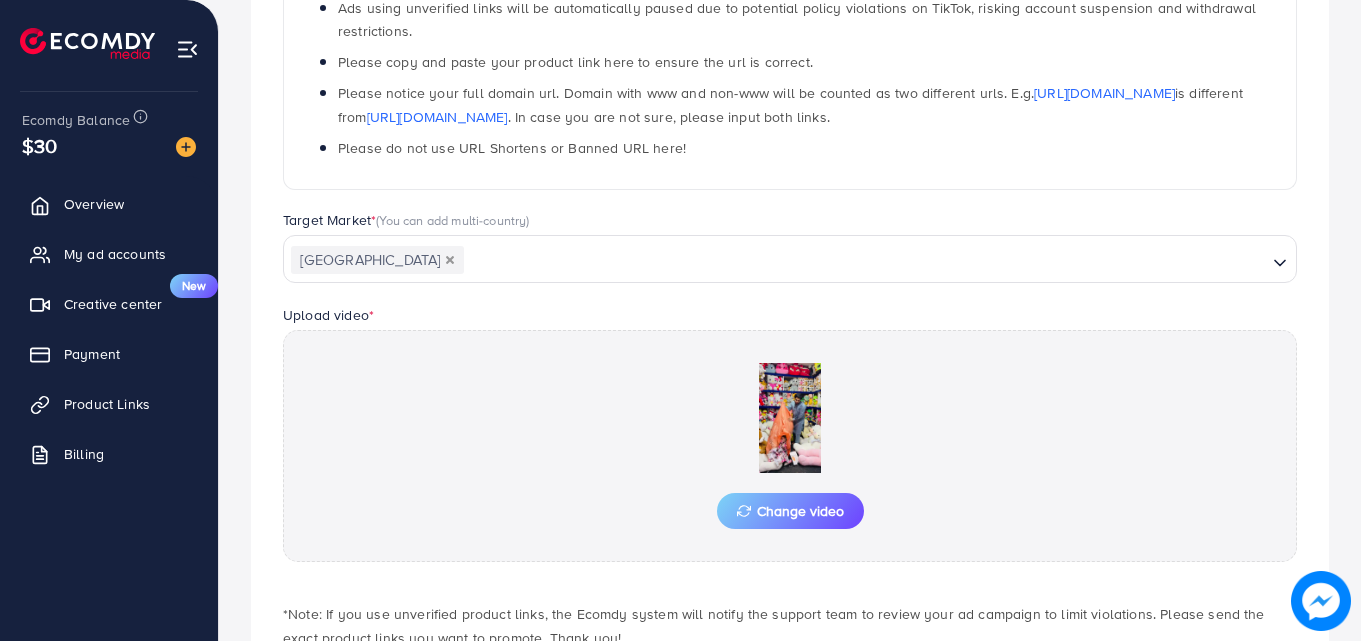 scroll, scrollTop: 521, scrollLeft: 0, axis: vertical 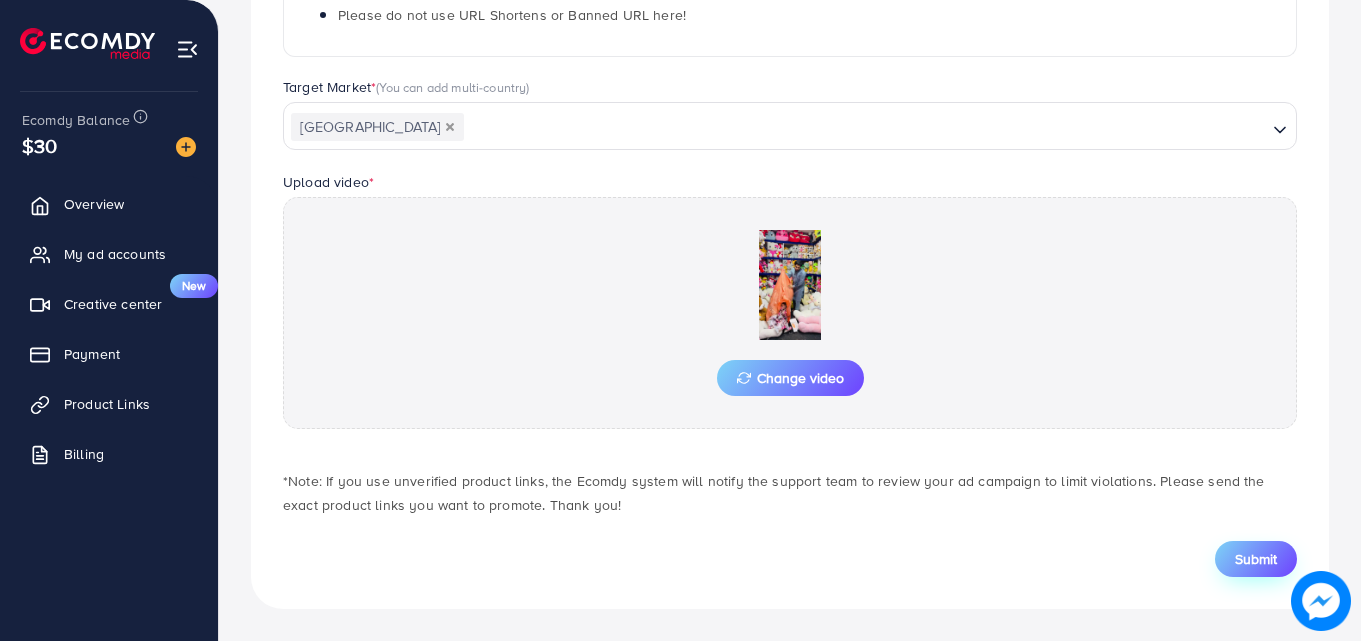 click on "Submit" at bounding box center [1256, 559] 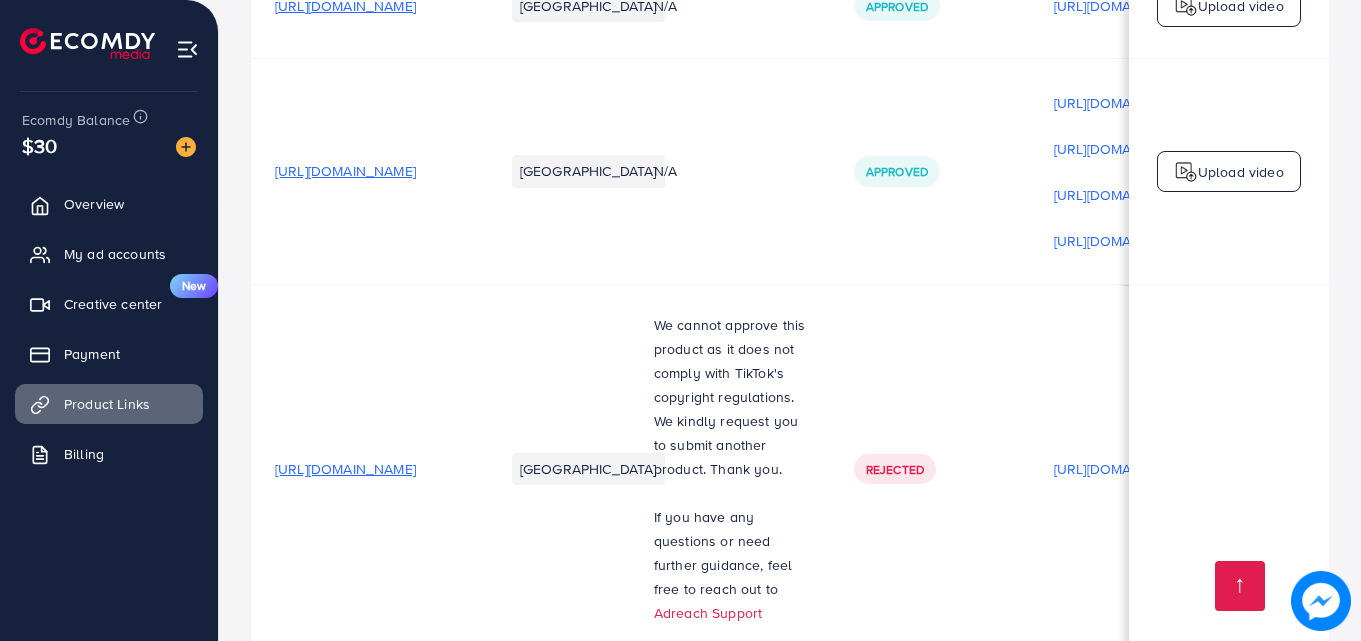 scroll, scrollTop: 4906, scrollLeft: 0, axis: vertical 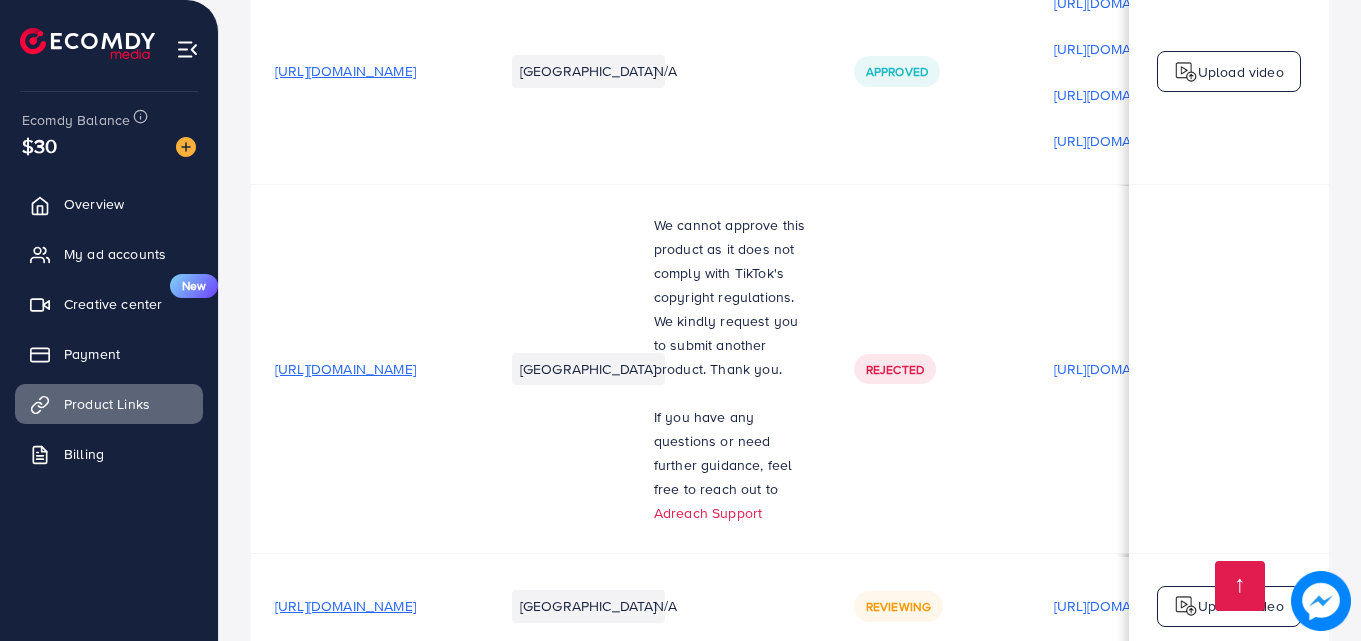 click on "Rejected" at bounding box center (930, 369) 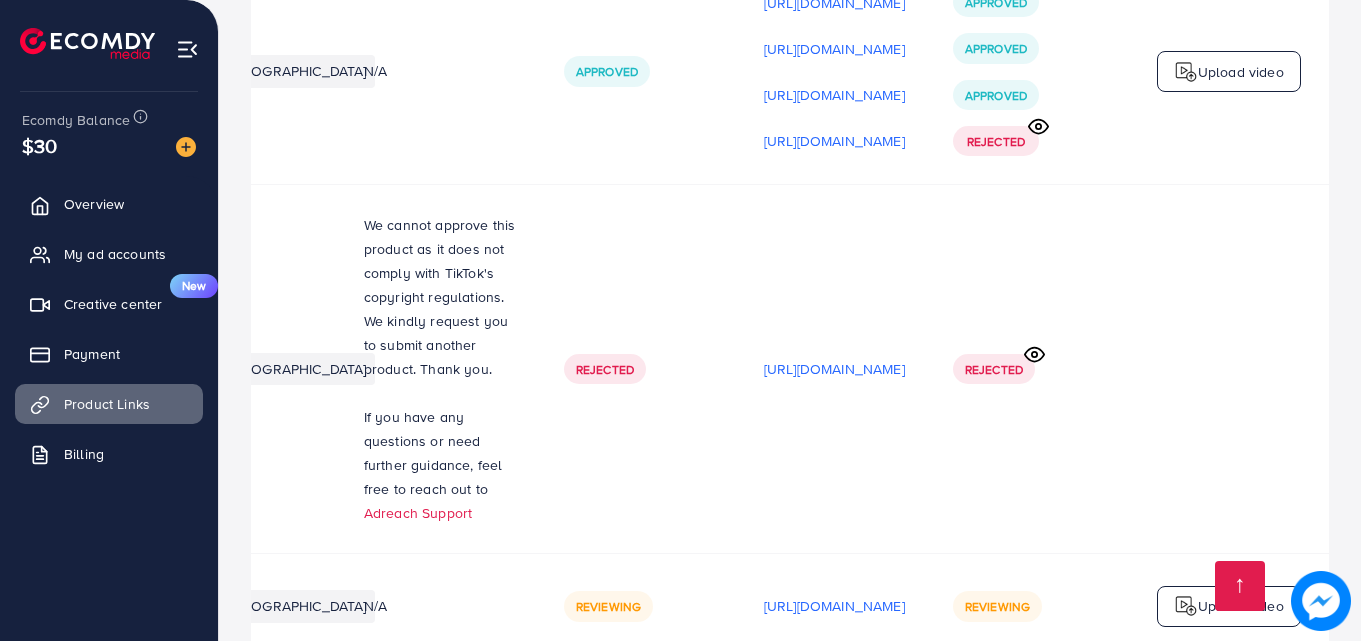 scroll, scrollTop: 0, scrollLeft: 506, axis: horizontal 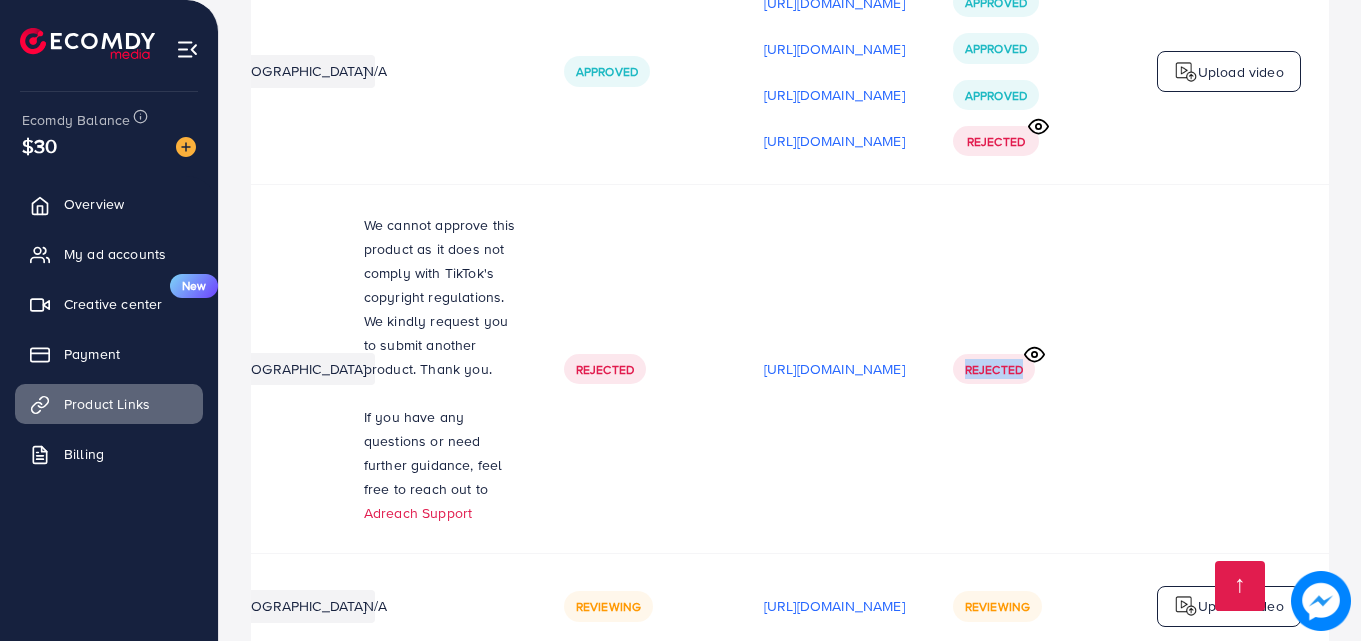 drag, startPoint x: 725, startPoint y: 61, endPoint x: 147, endPoint y: 75, distance: 578.16956 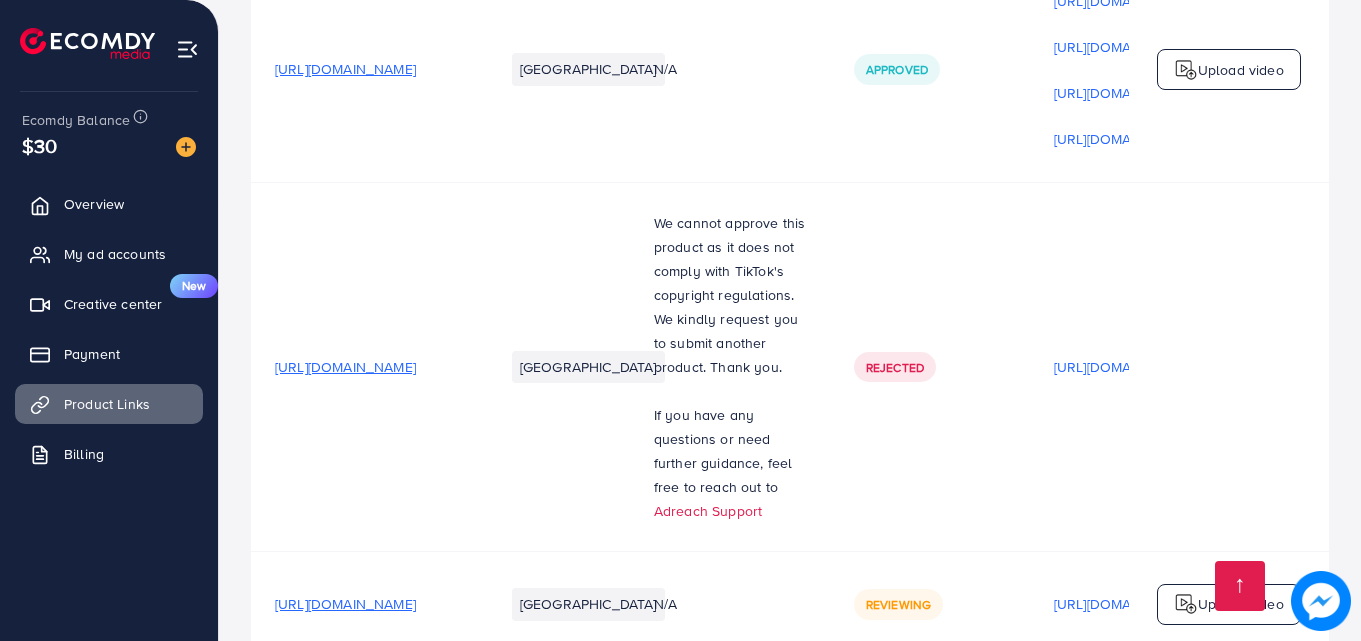 scroll, scrollTop: 4906, scrollLeft: 0, axis: vertical 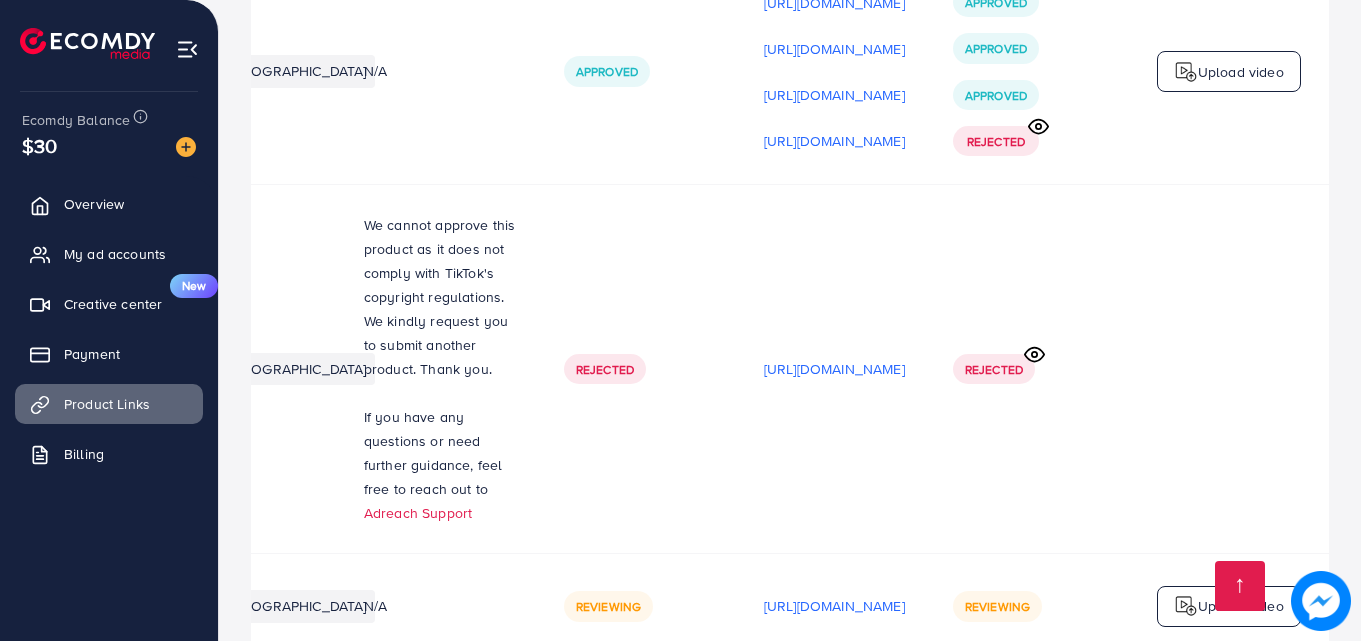 drag, startPoint x: 834, startPoint y: 405, endPoint x: 838, endPoint y: 392, distance: 13.601471 